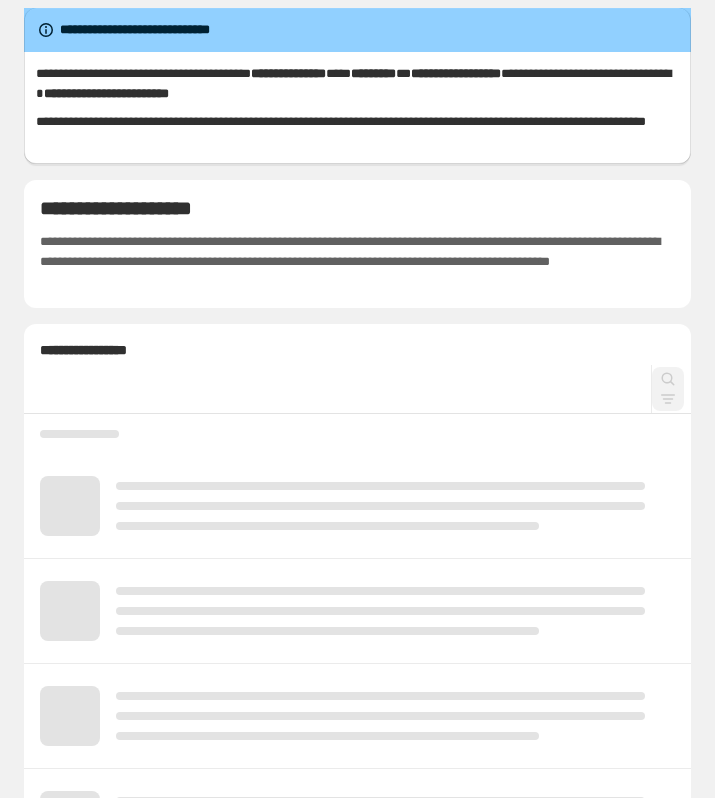 scroll, scrollTop: 0, scrollLeft: 0, axis: both 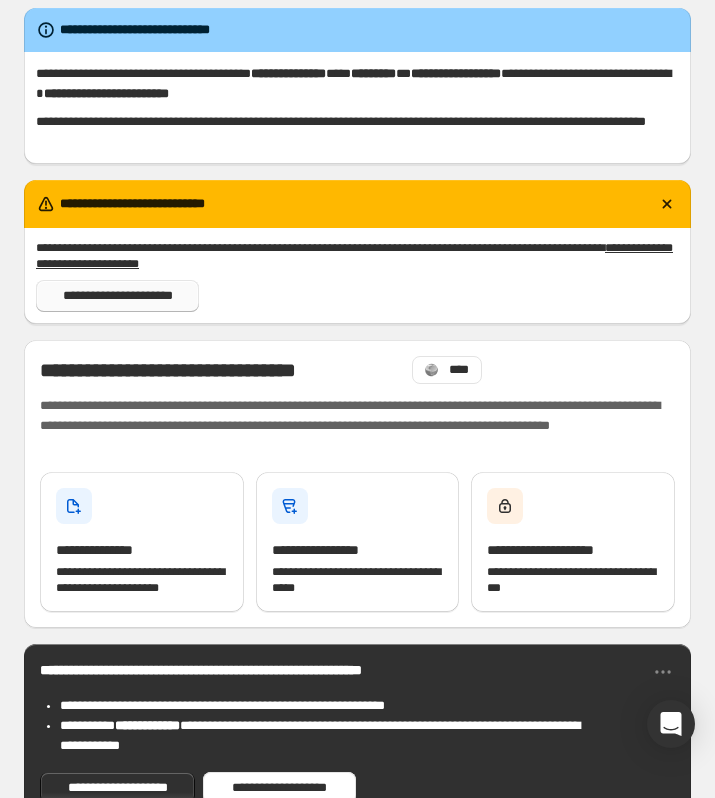 click on "**********" at bounding box center [117, 296] 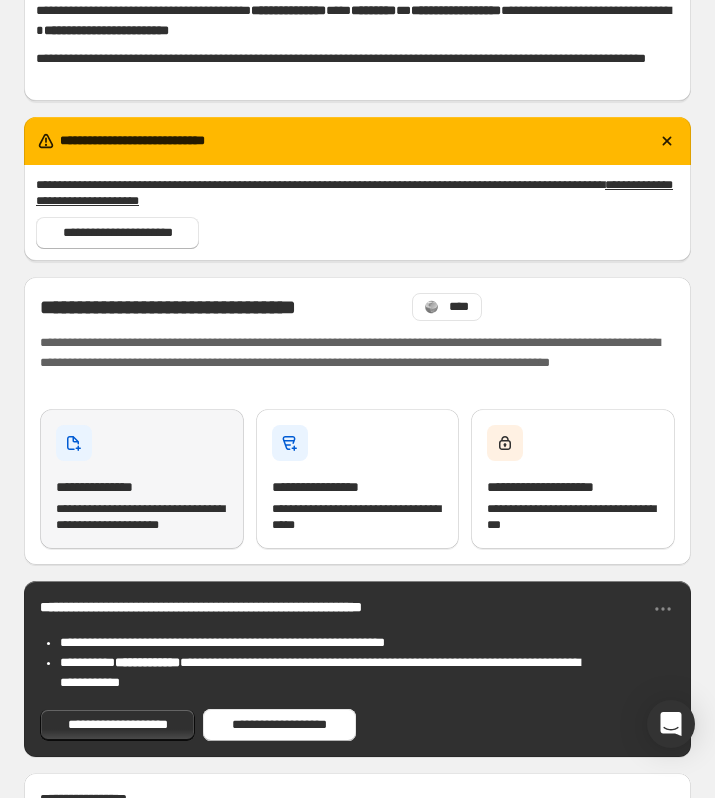 scroll, scrollTop: 0, scrollLeft: 0, axis: both 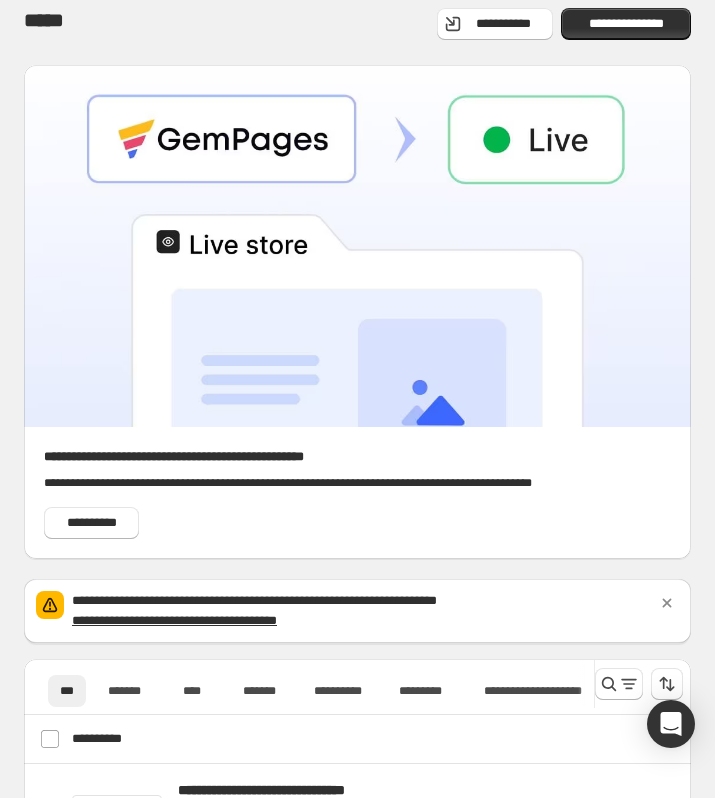 click on "**********" at bounding box center [503, 24] 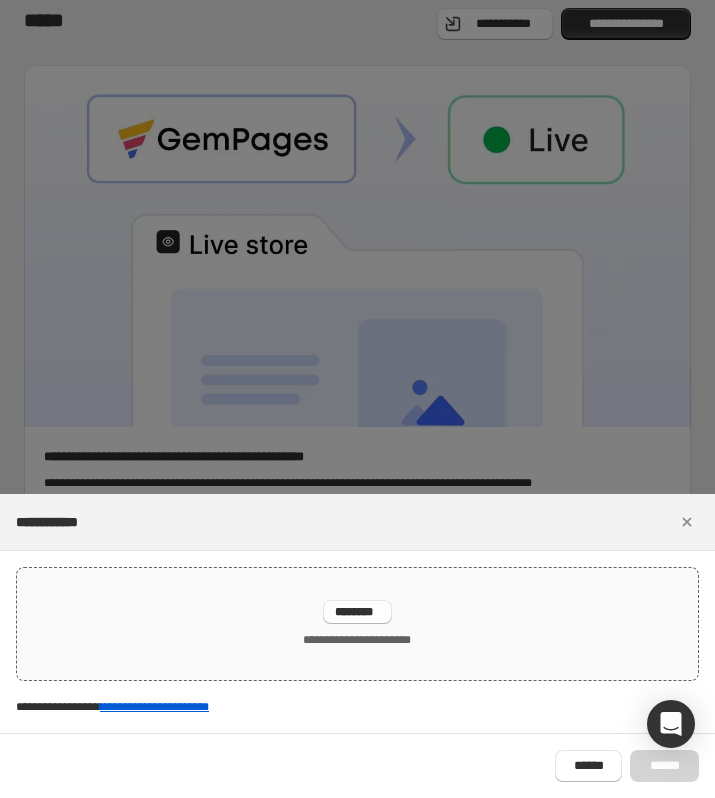 click on "********" at bounding box center (357, 612) 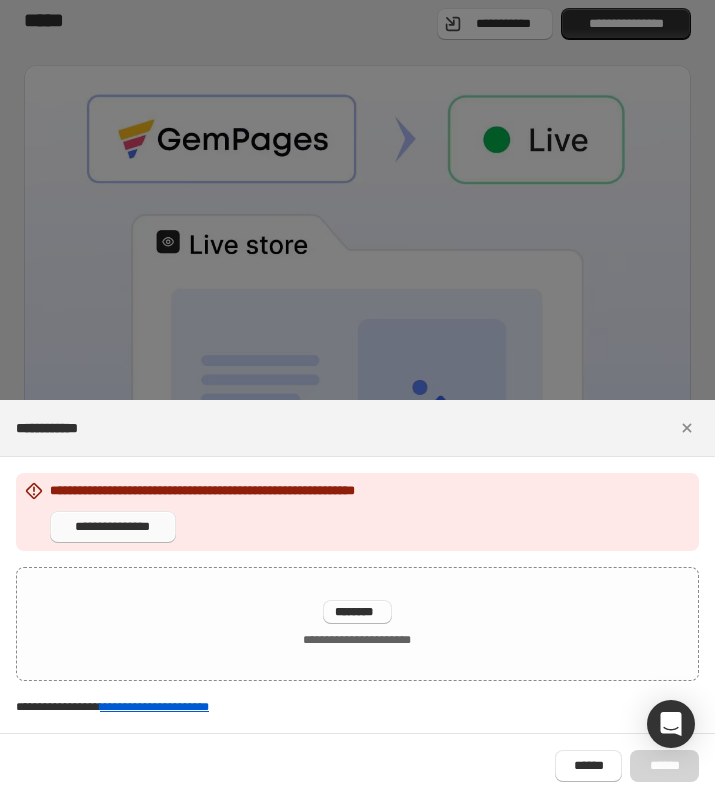 click on "**********" at bounding box center [113, 527] 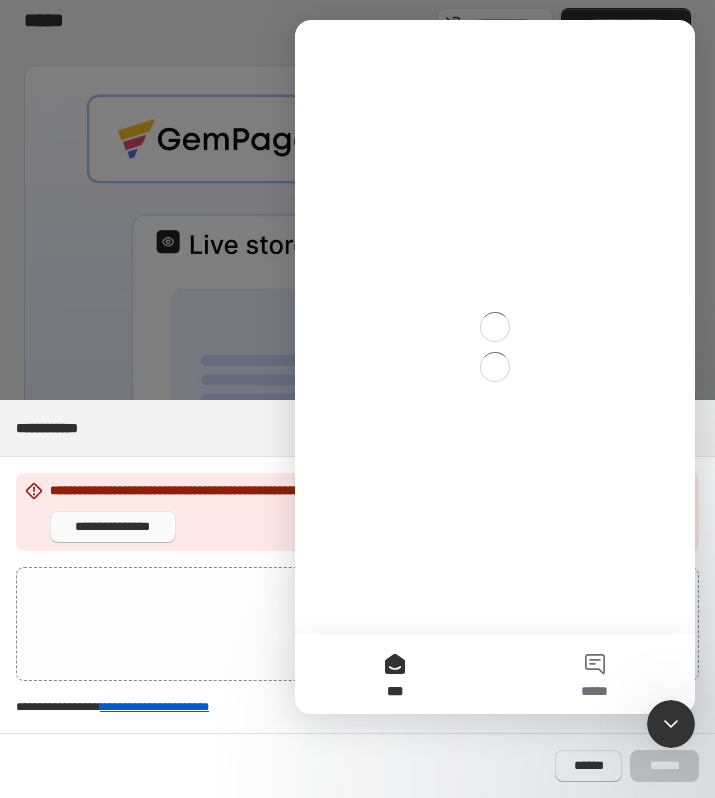 scroll, scrollTop: 0, scrollLeft: 0, axis: both 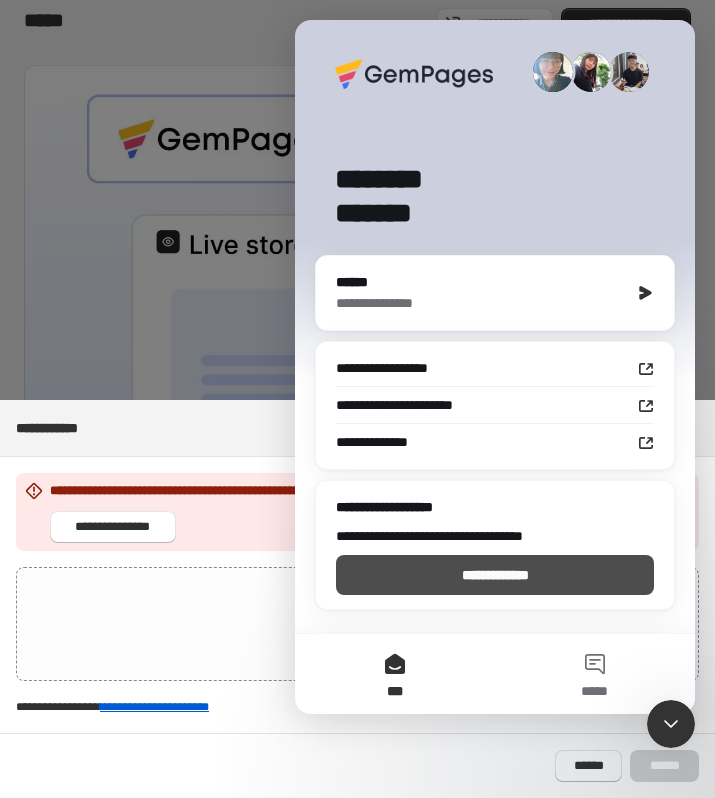 click on "**********" at bounding box center [495, 575] 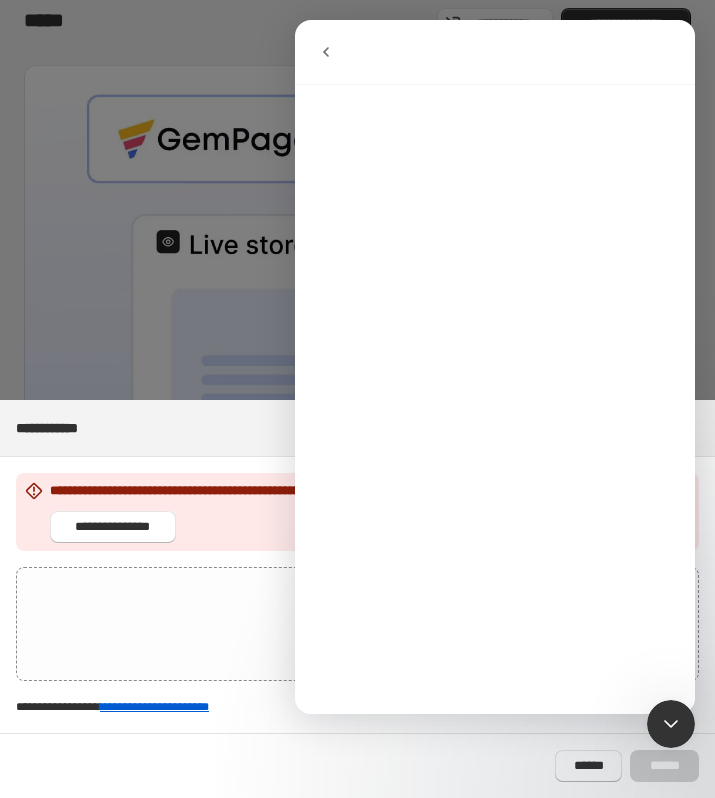 click 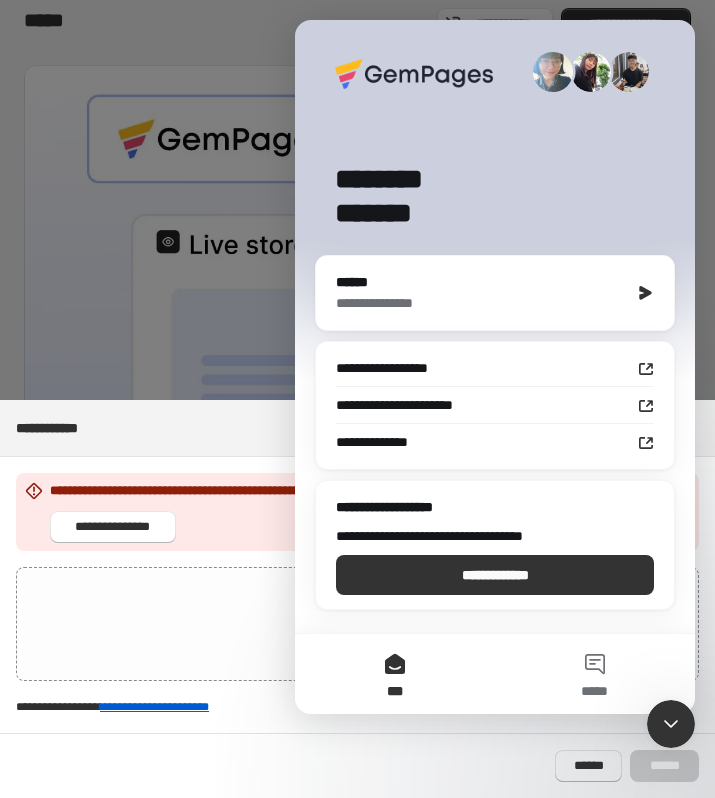 click at bounding box center [357, 399] 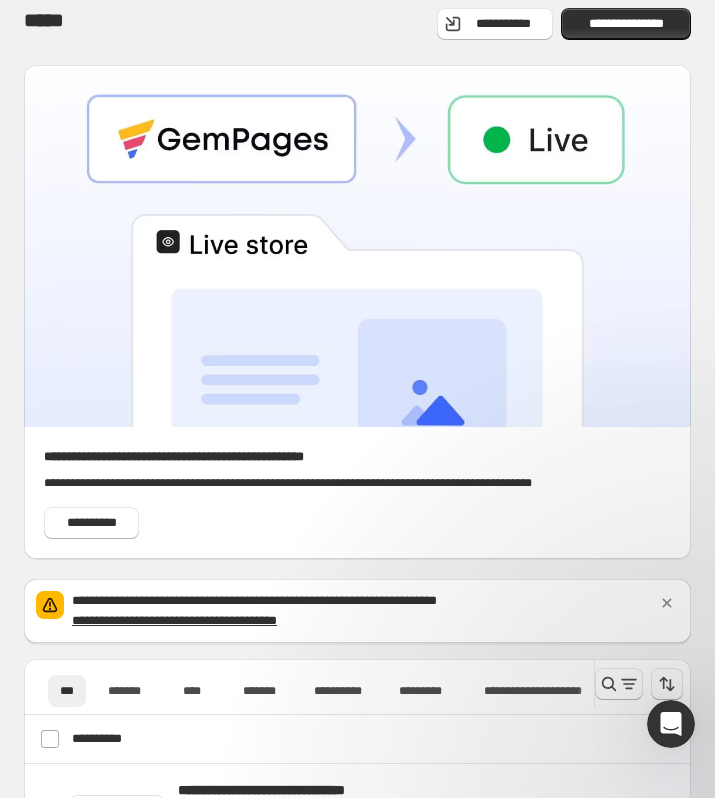 scroll, scrollTop: 0, scrollLeft: 0, axis: both 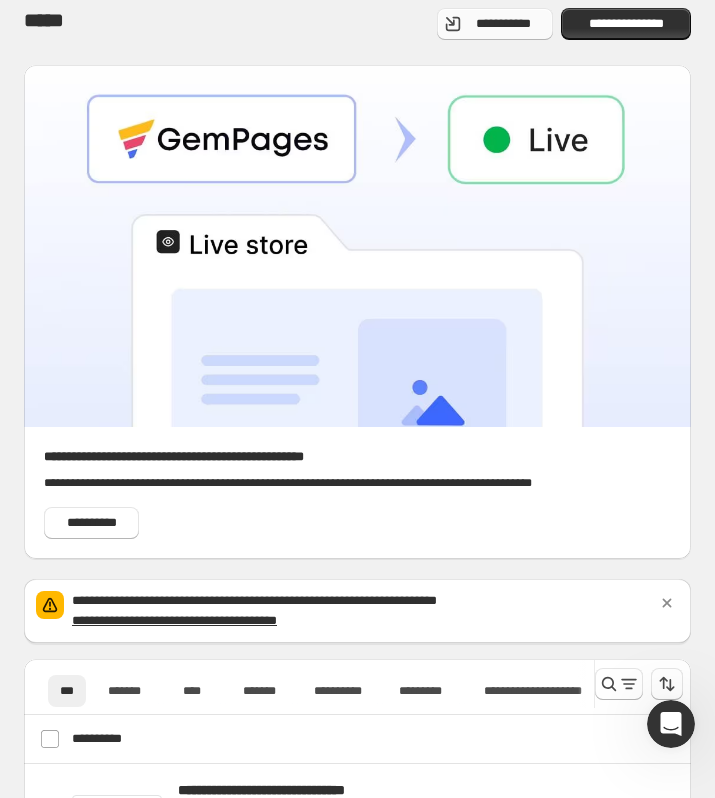 click on "**********" at bounding box center [503, 24] 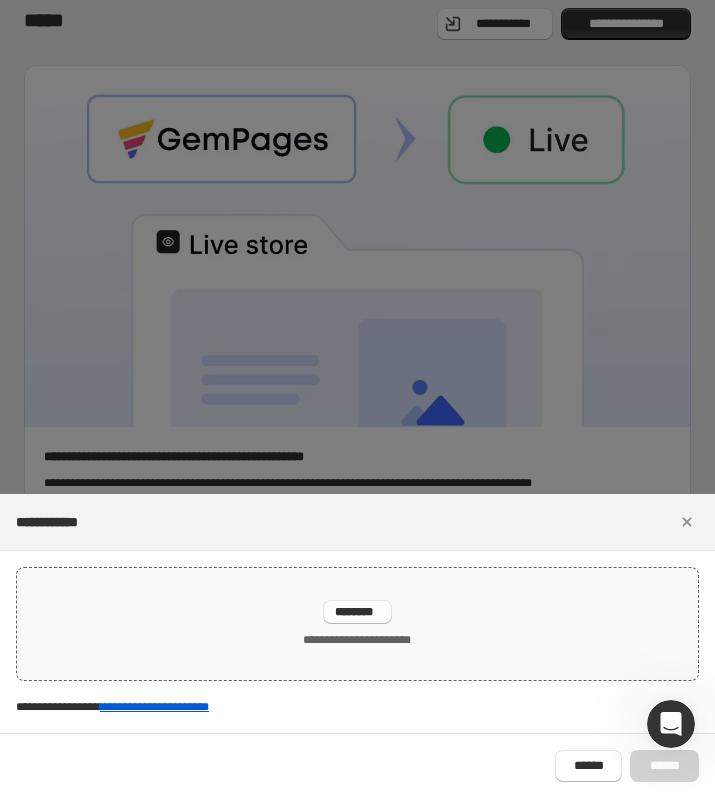 click on "********" at bounding box center [357, 612] 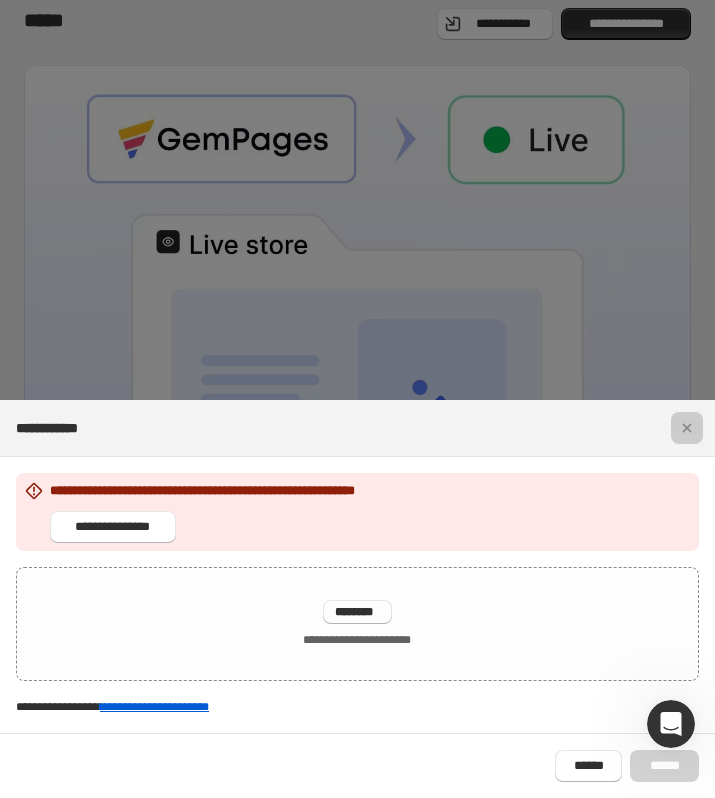 click at bounding box center [357, 399] 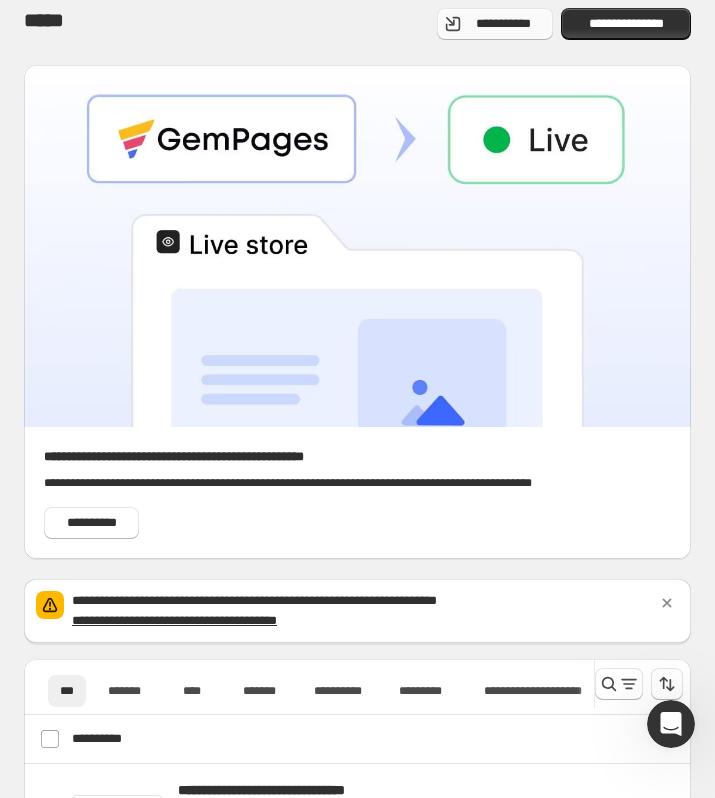 click on "**********" at bounding box center [503, 24] 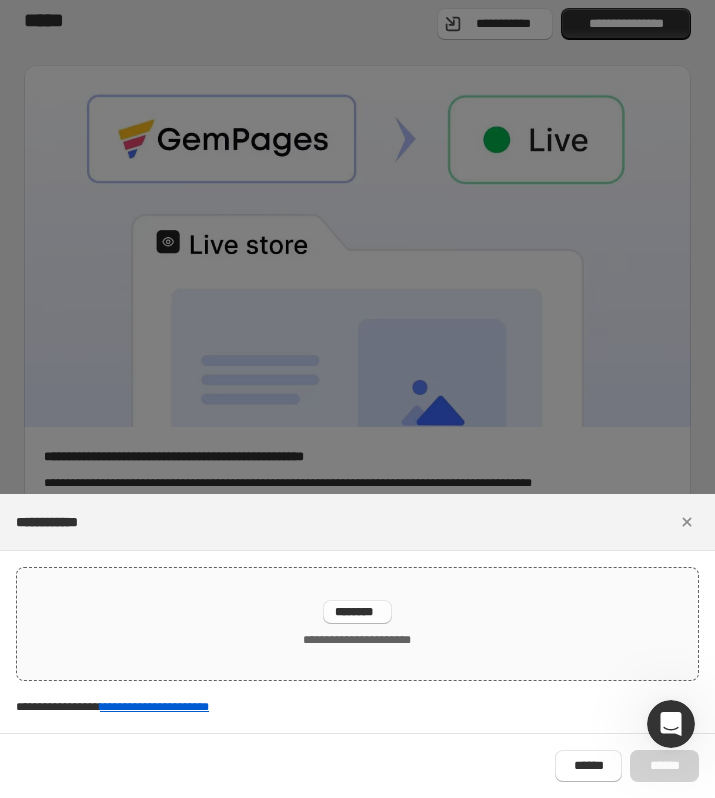 click on "********" at bounding box center (357, 612) 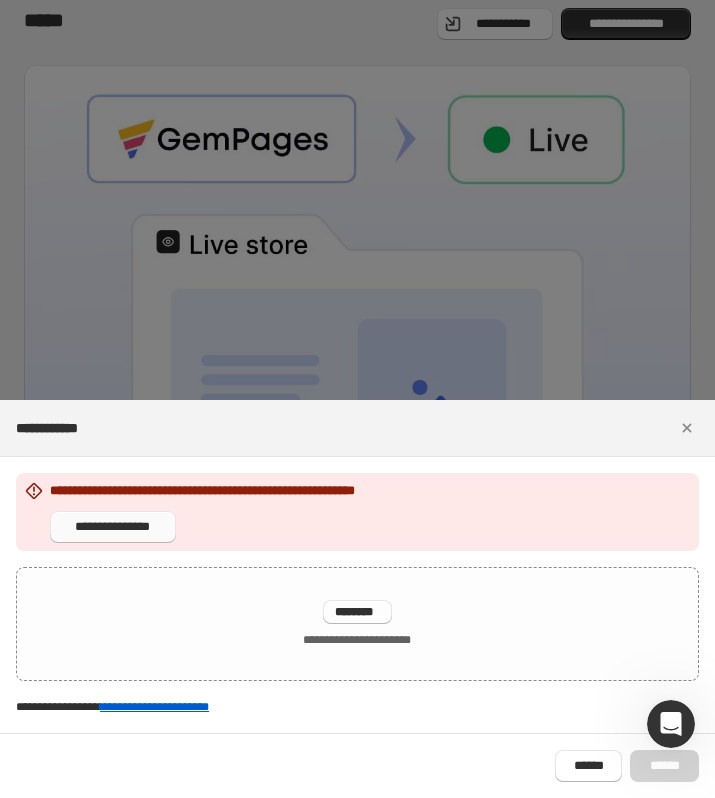 click on "**********" at bounding box center (113, 527) 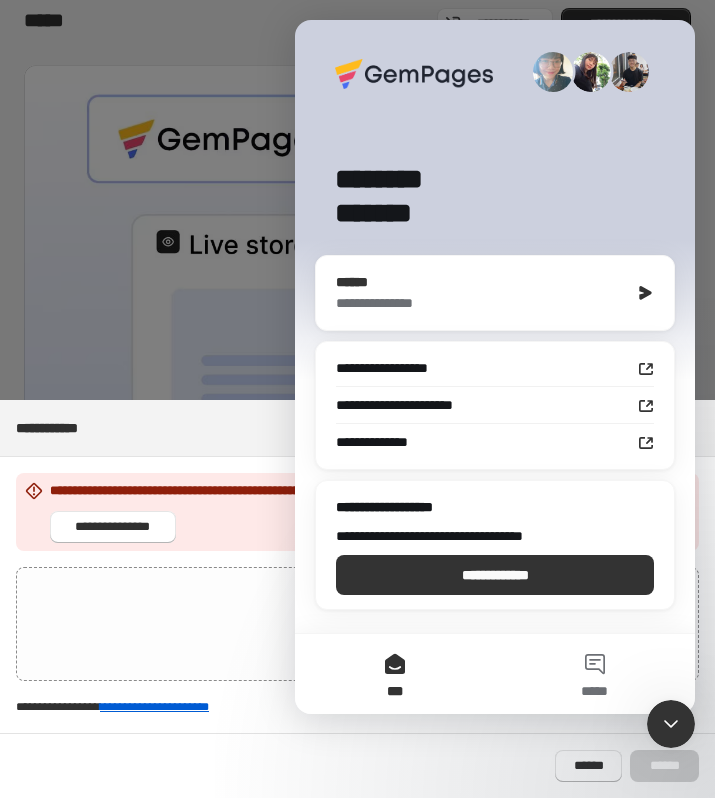 click on "**********" at bounding box center (482, 303) 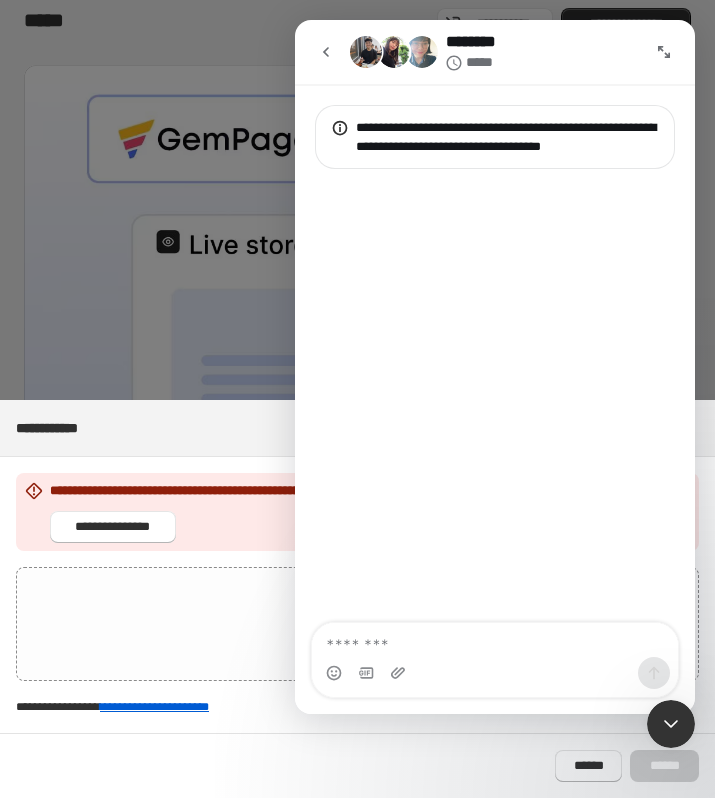 click at bounding box center (495, 640) 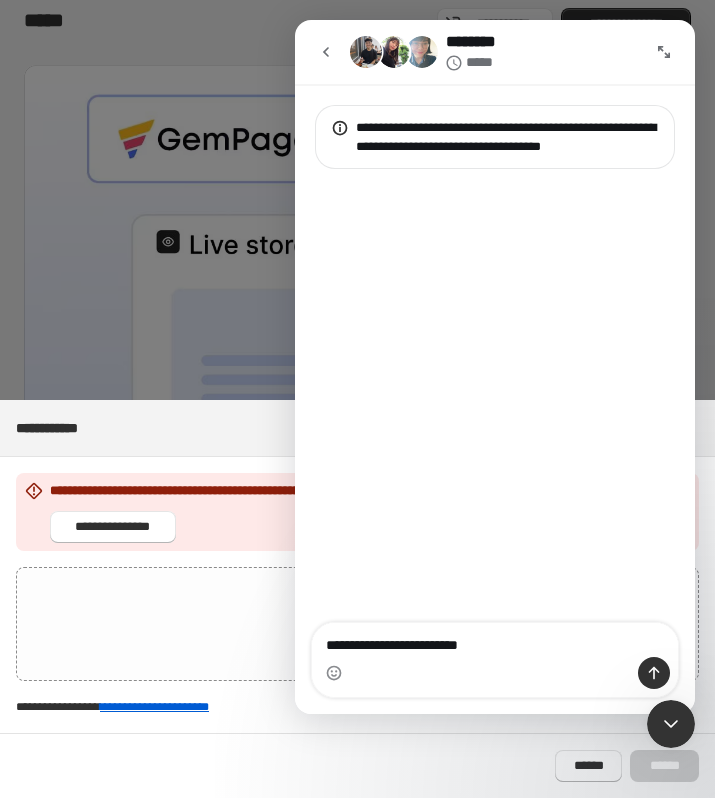 type on "**********" 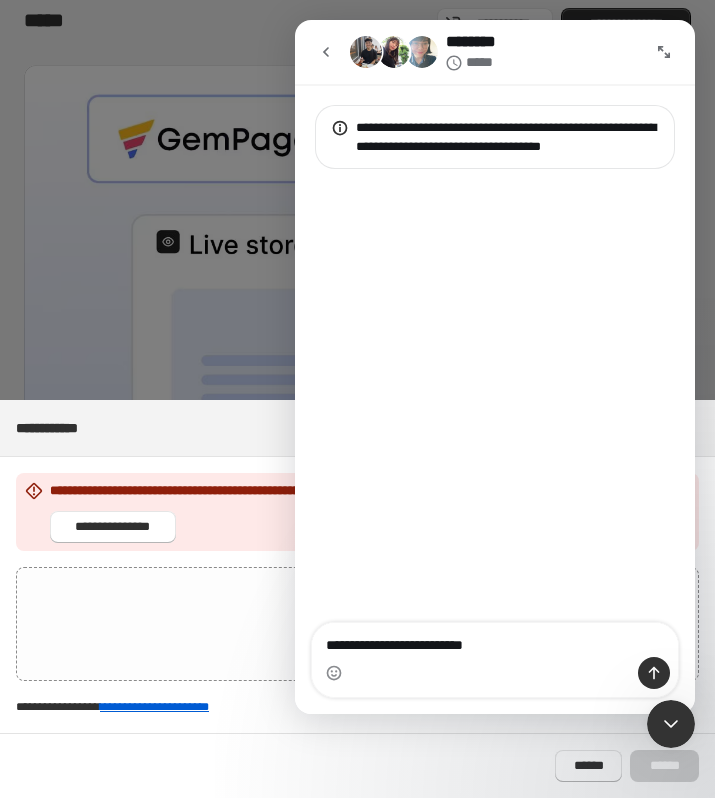 type 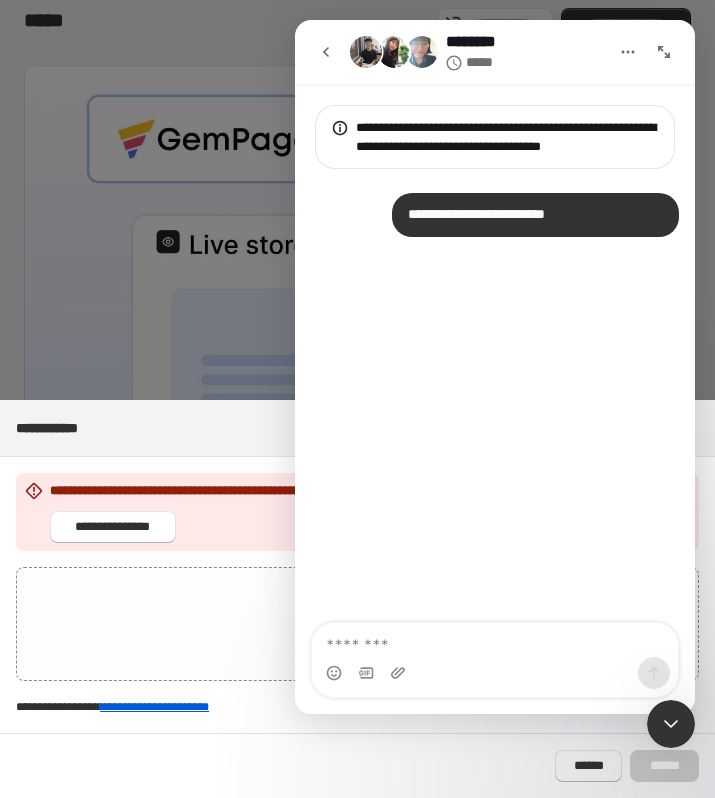 click at bounding box center [422, 52] 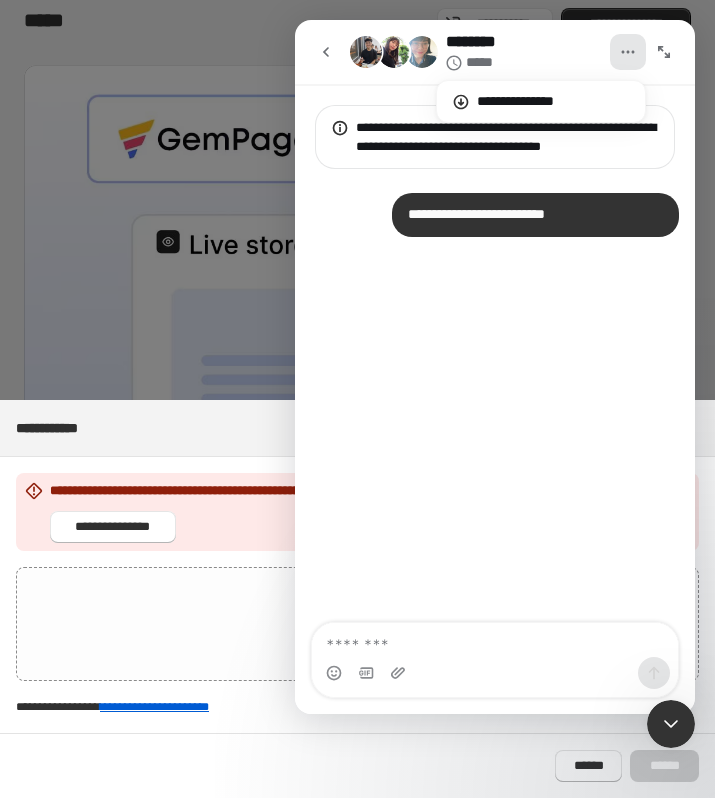 drag, startPoint x: 619, startPoint y: 49, endPoint x: 523, endPoint y: 39, distance: 96.519424 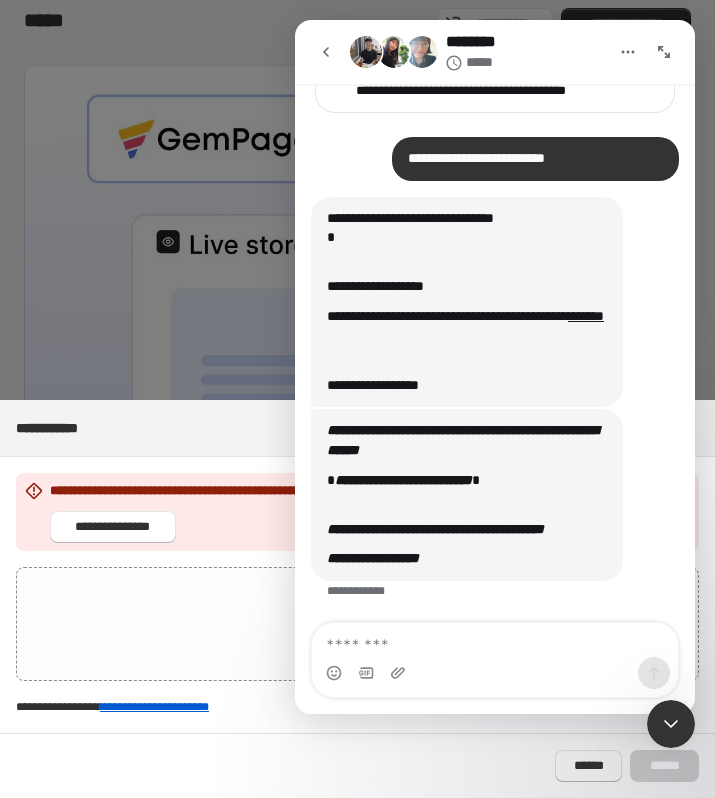 scroll, scrollTop: 95, scrollLeft: 0, axis: vertical 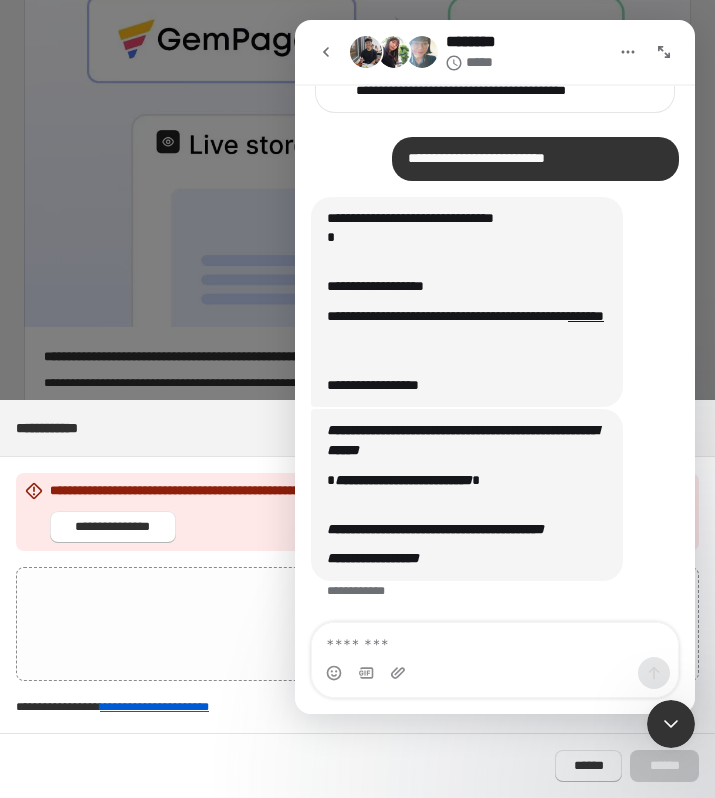 drag, startPoint x: 536, startPoint y: 121, endPoint x: 575, endPoint y: 310, distance: 192.98186 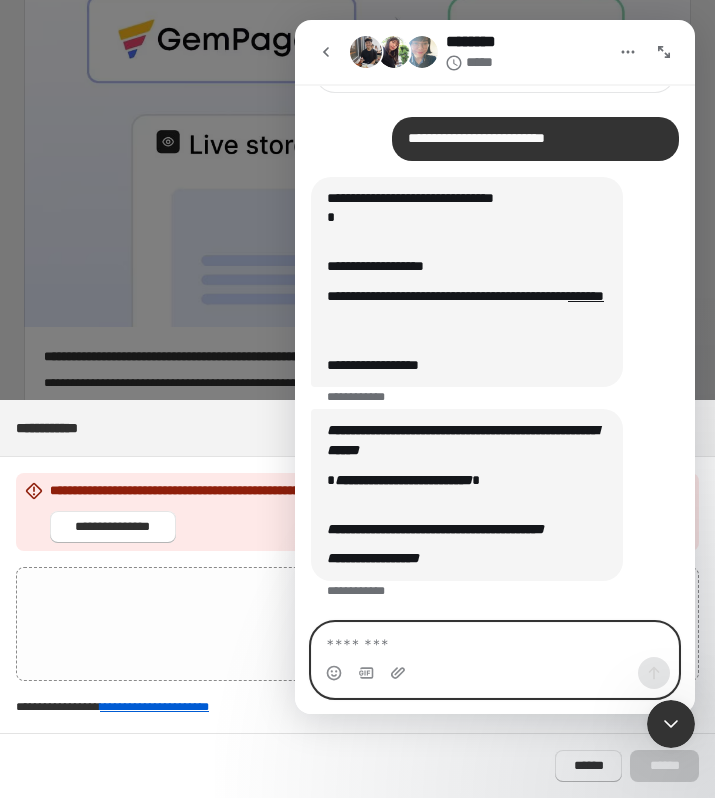 click at bounding box center (495, 640) 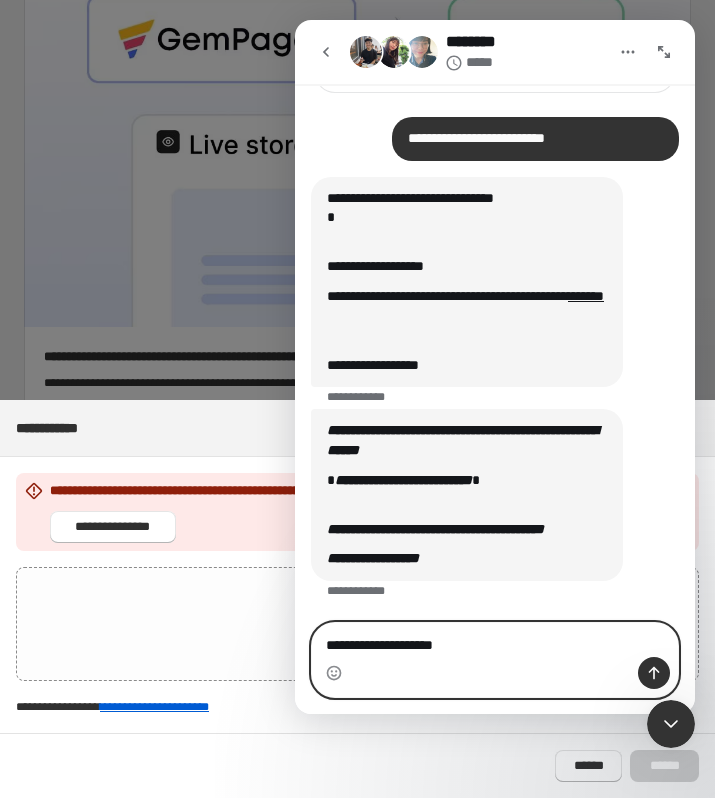 type on "**********" 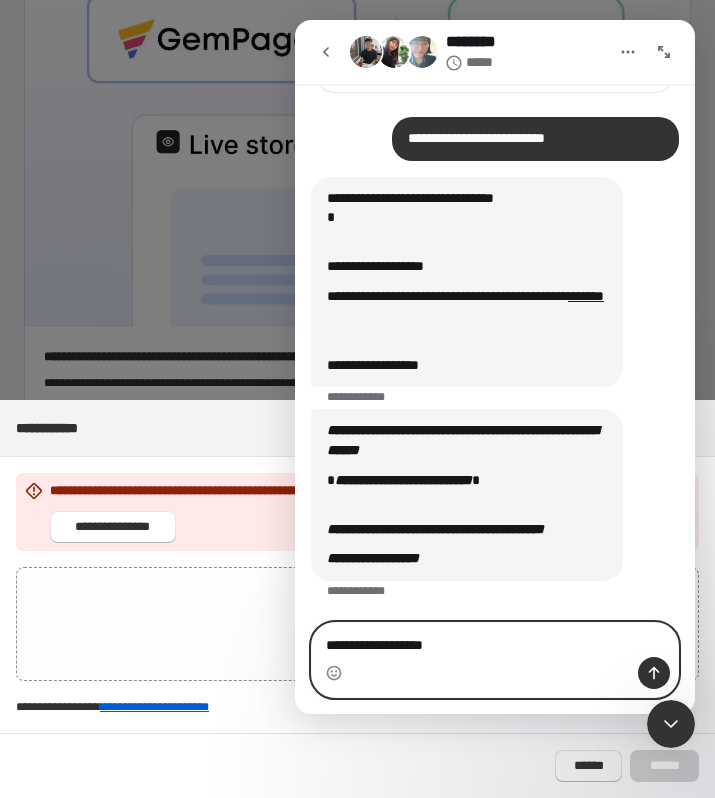 type 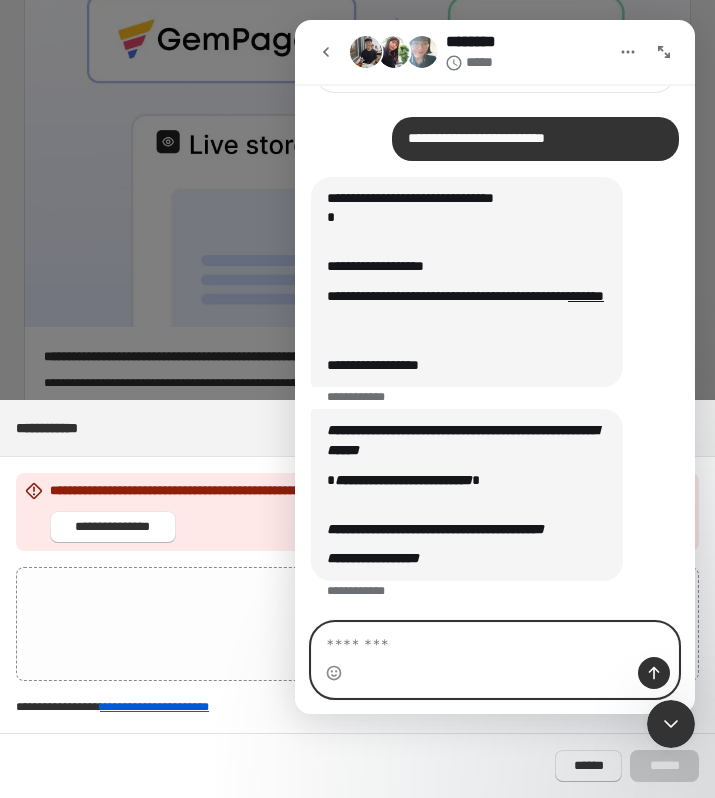 scroll, scrollTop: 175, scrollLeft: 0, axis: vertical 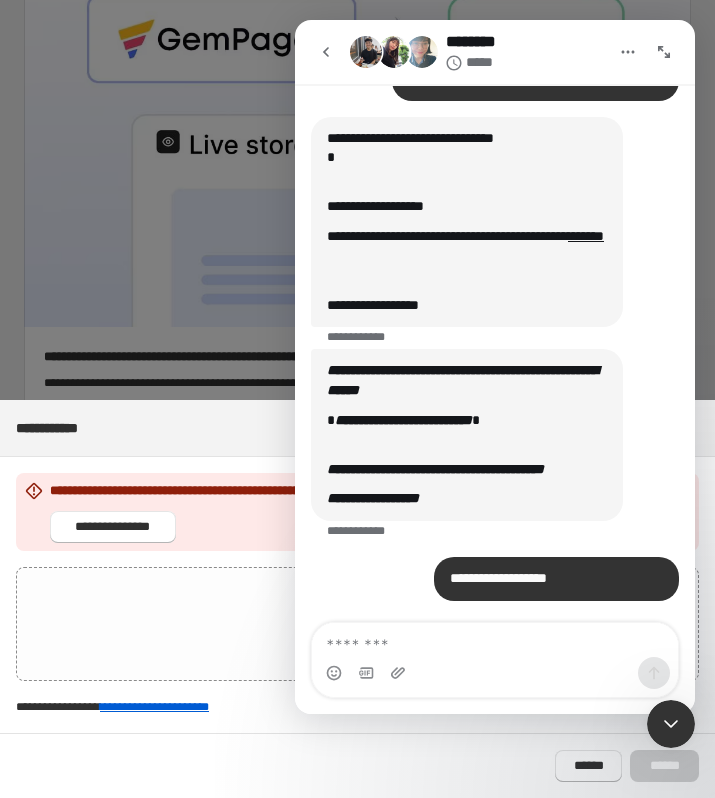 click 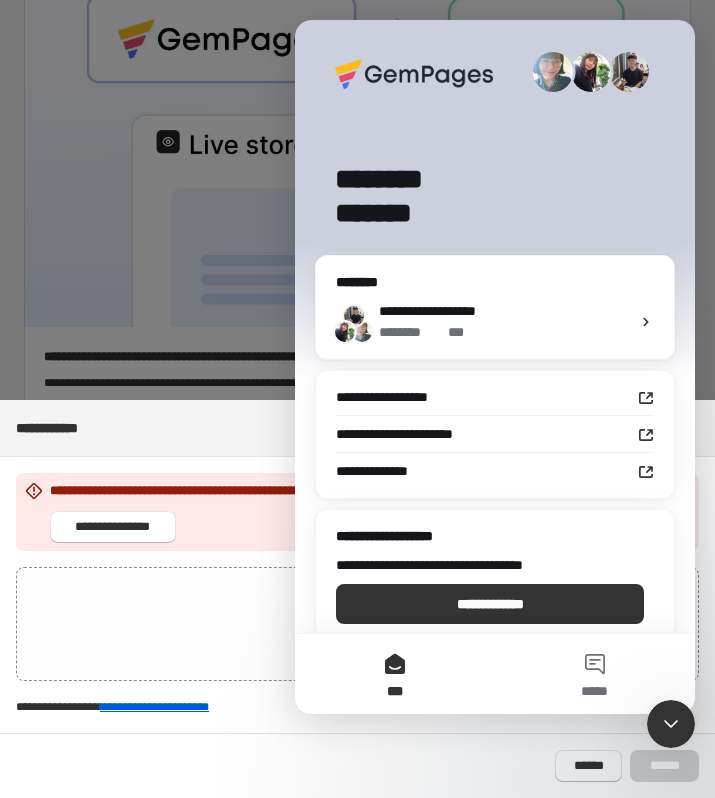 click at bounding box center [357, 399] 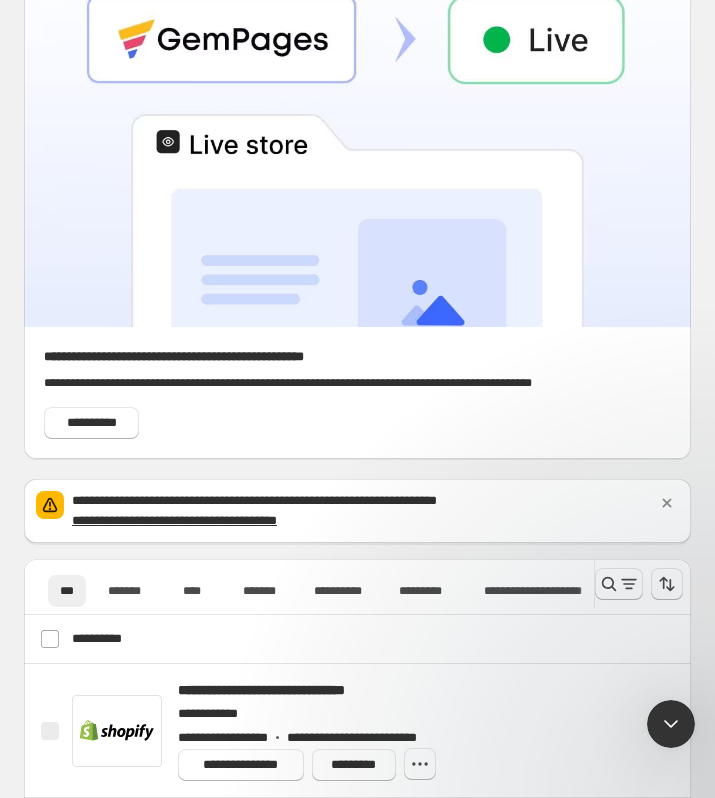 scroll, scrollTop: 0, scrollLeft: 0, axis: both 